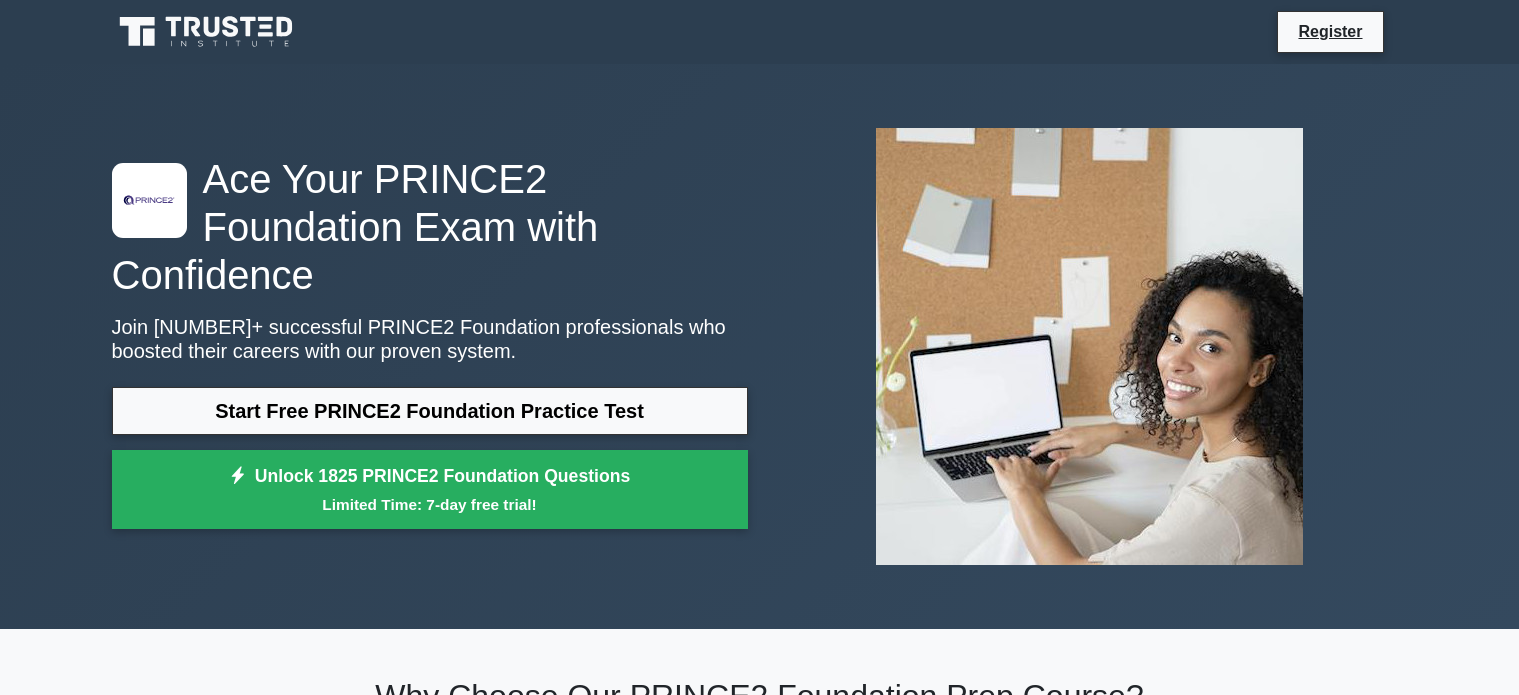 scroll, scrollTop: 0, scrollLeft: 0, axis: both 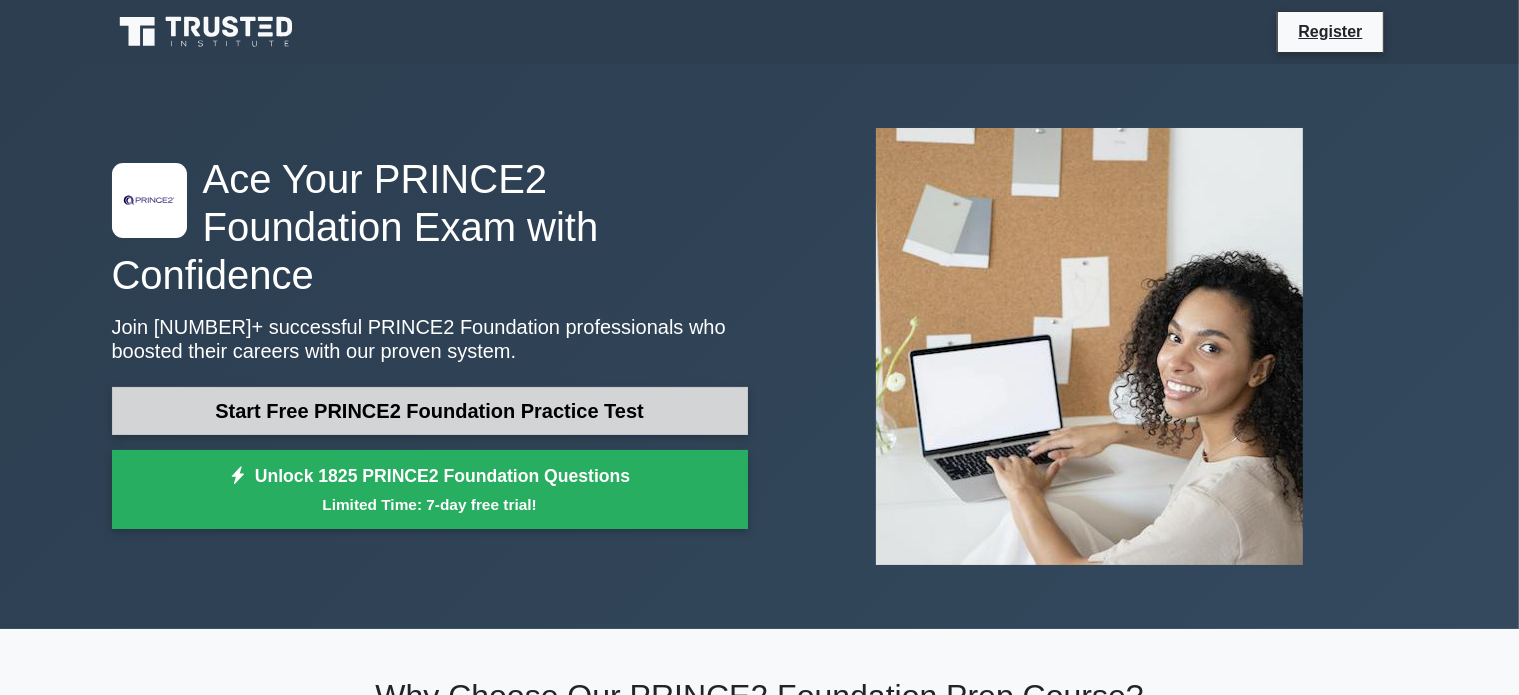 click on "Start Free PRINCE2 Foundation Practice Test" at bounding box center [430, 411] 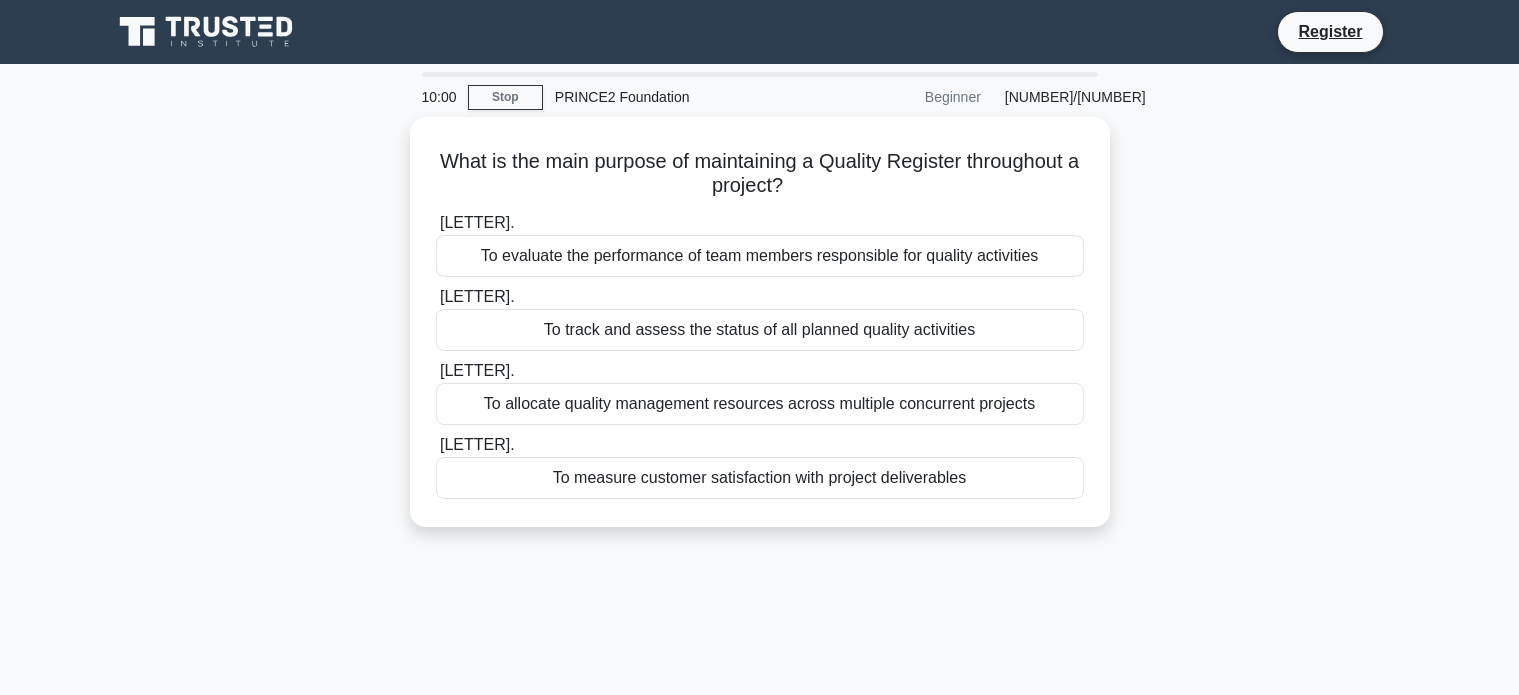 scroll, scrollTop: 0, scrollLeft: 0, axis: both 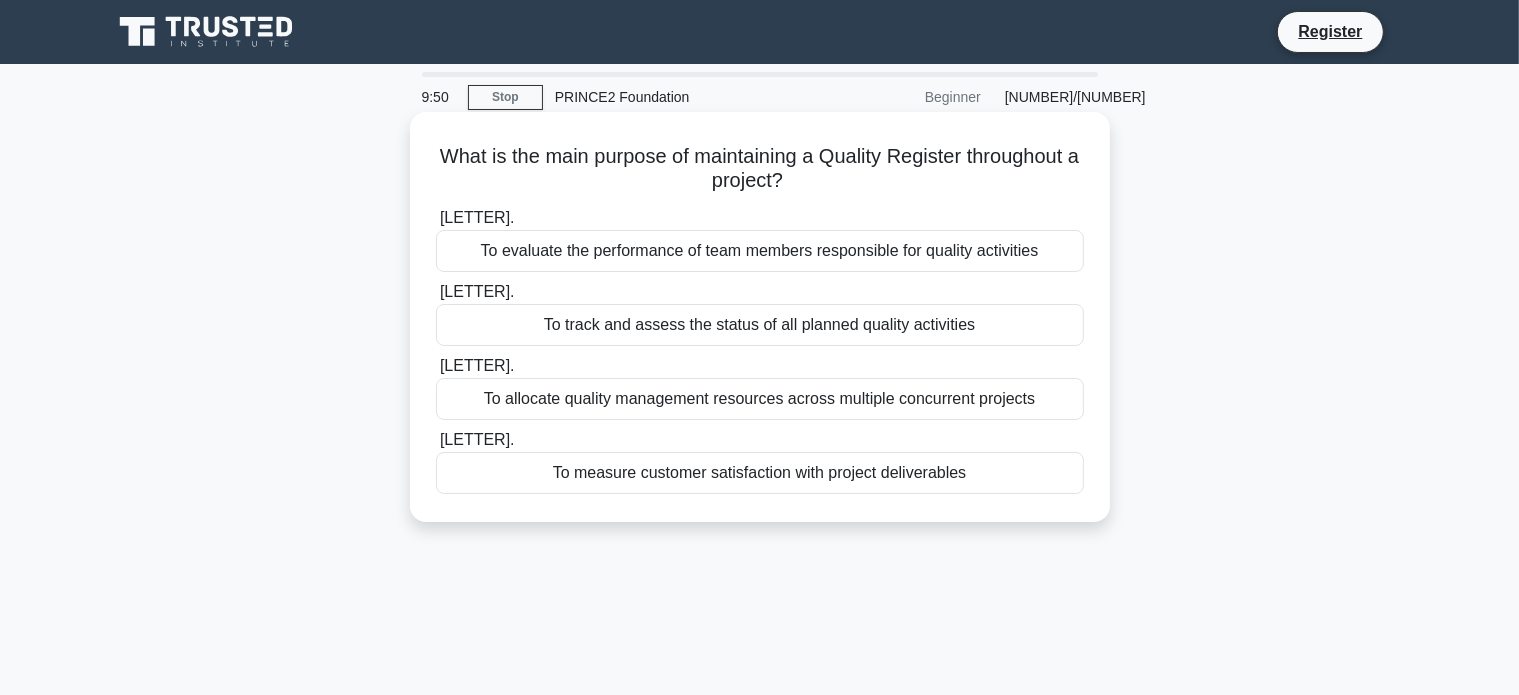 click on "To measure customer satisfaction with project deliverables" at bounding box center (760, 473) 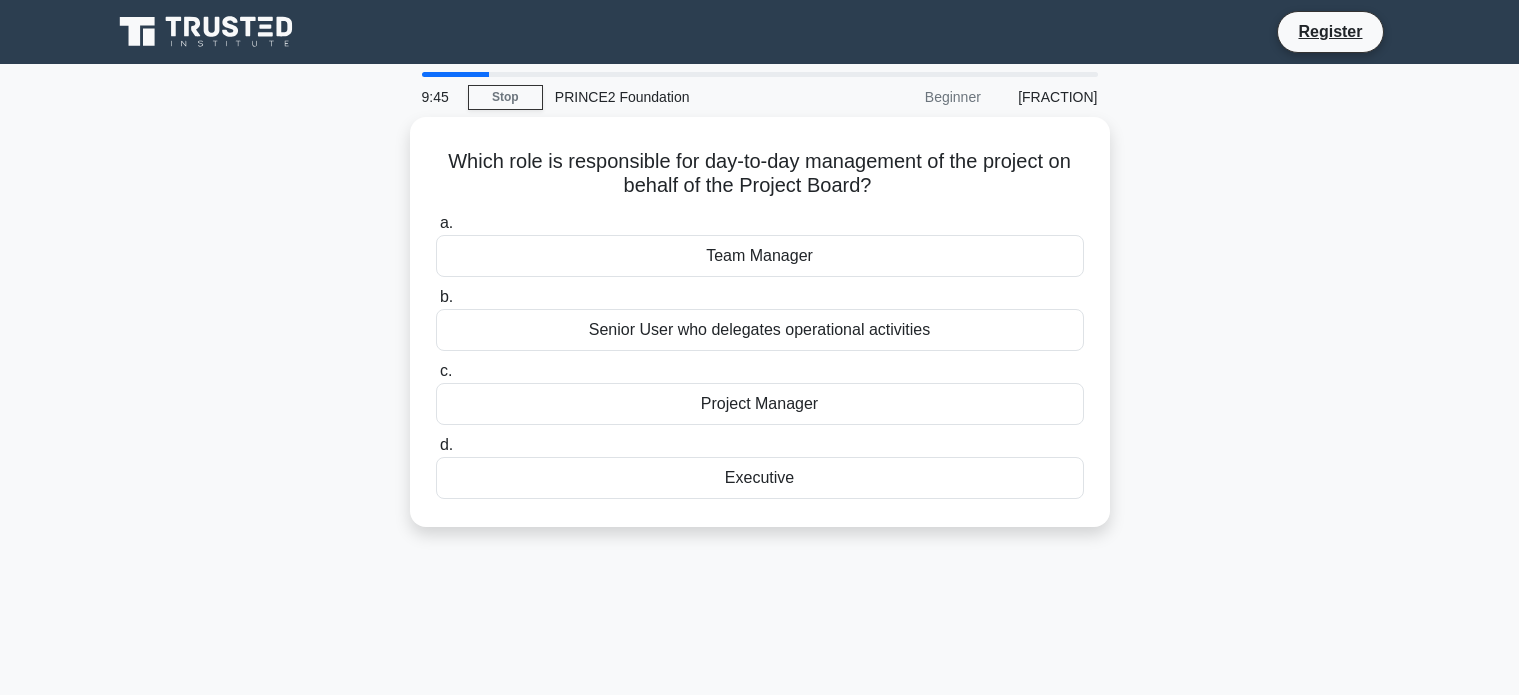 scroll, scrollTop: 0, scrollLeft: 0, axis: both 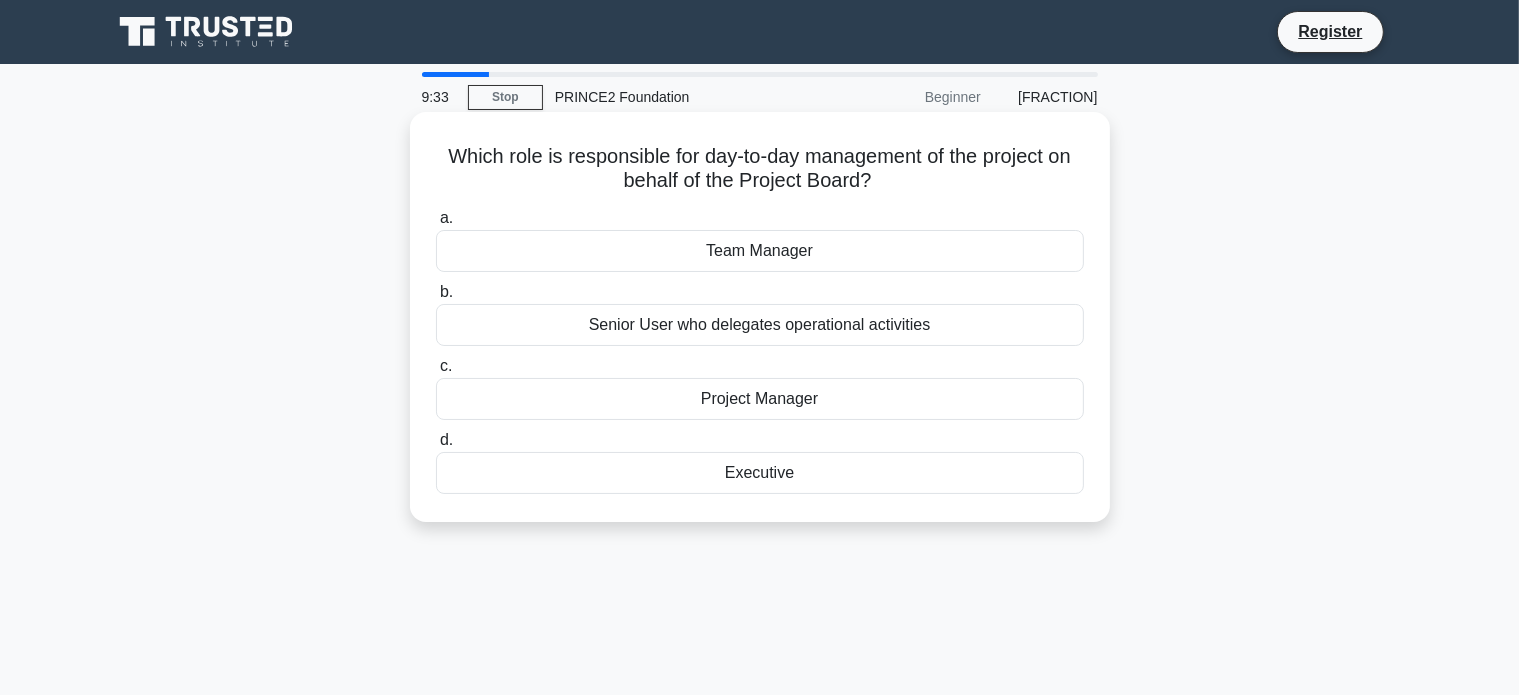 click on "Project Manager" at bounding box center (760, 399) 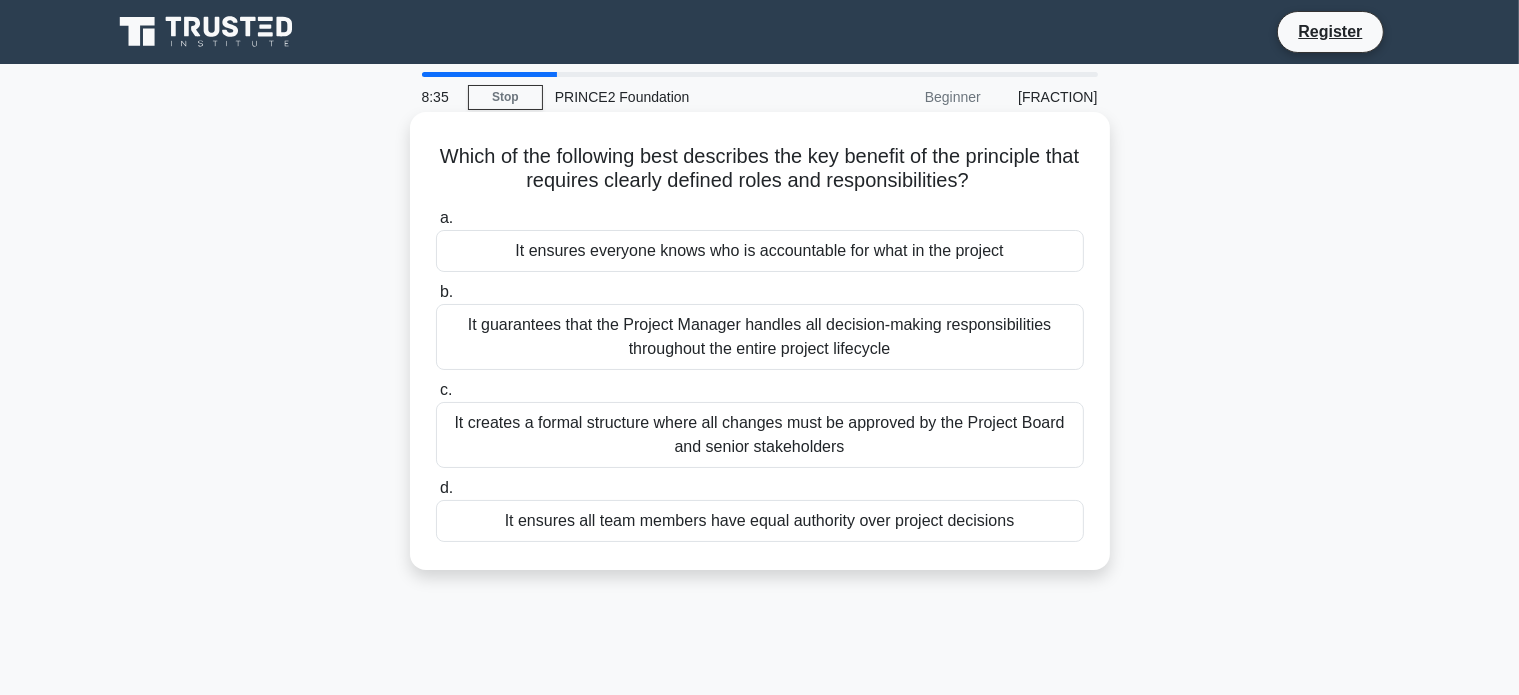 click on "It ensures everyone knows who is accountable for what in the project" at bounding box center [760, 251] 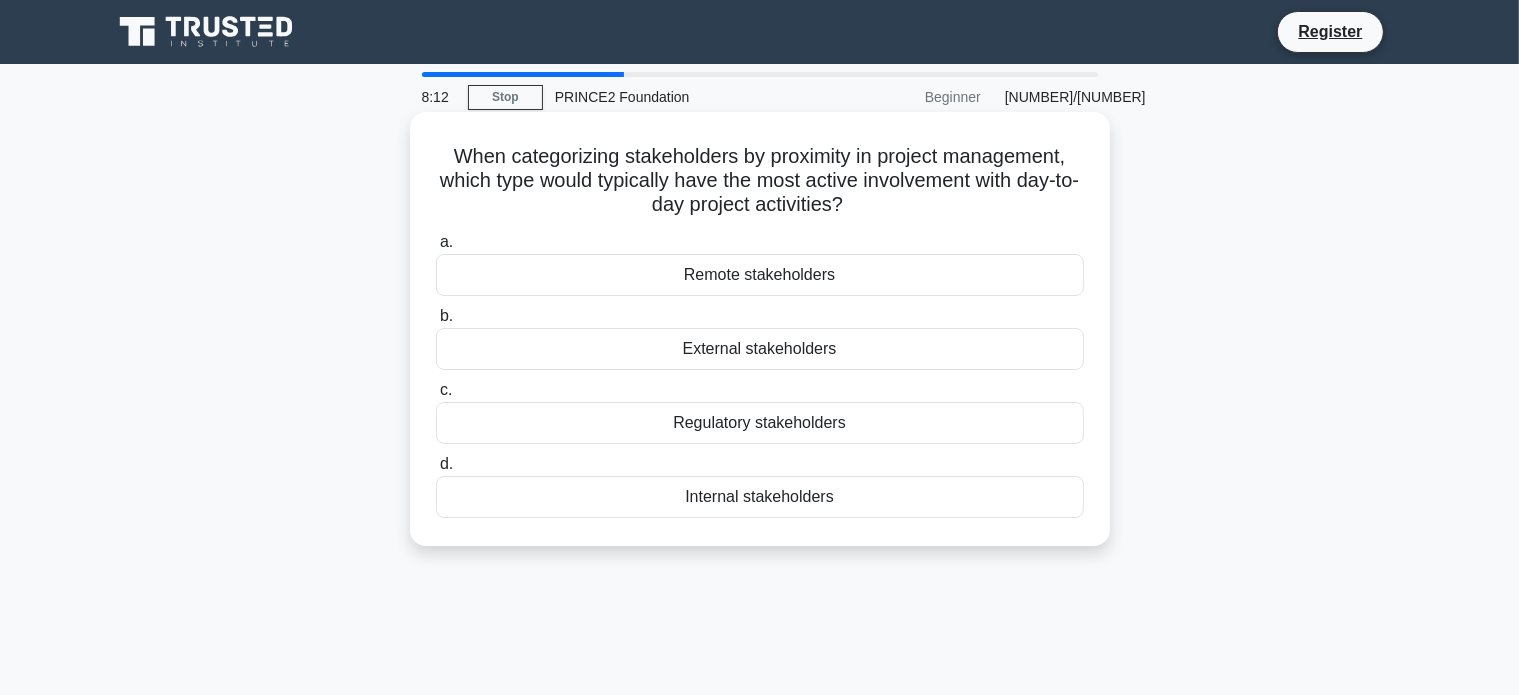 click on "Internal stakeholders" at bounding box center [760, 497] 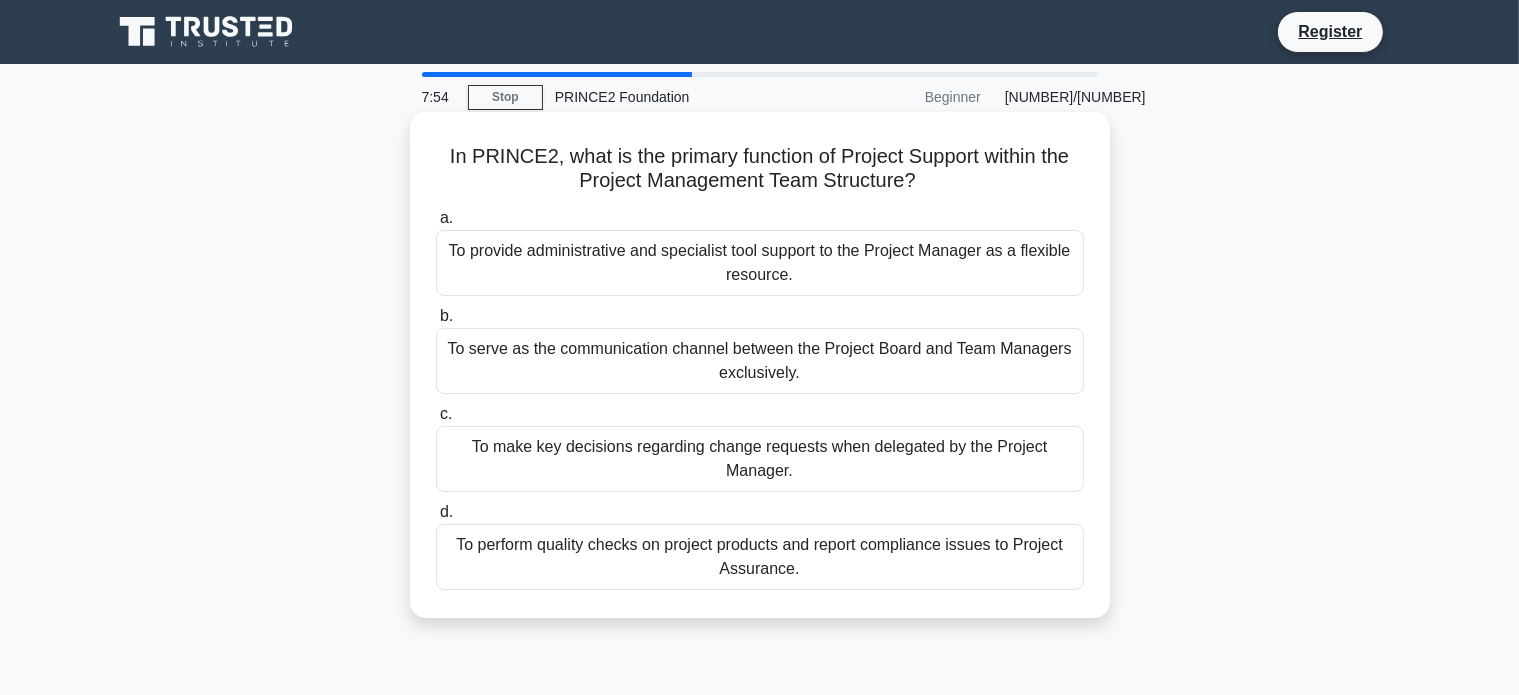 click on "To provide administrative and specialist tool support to the Project Manager as a flexible resource." at bounding box center (760, 263) 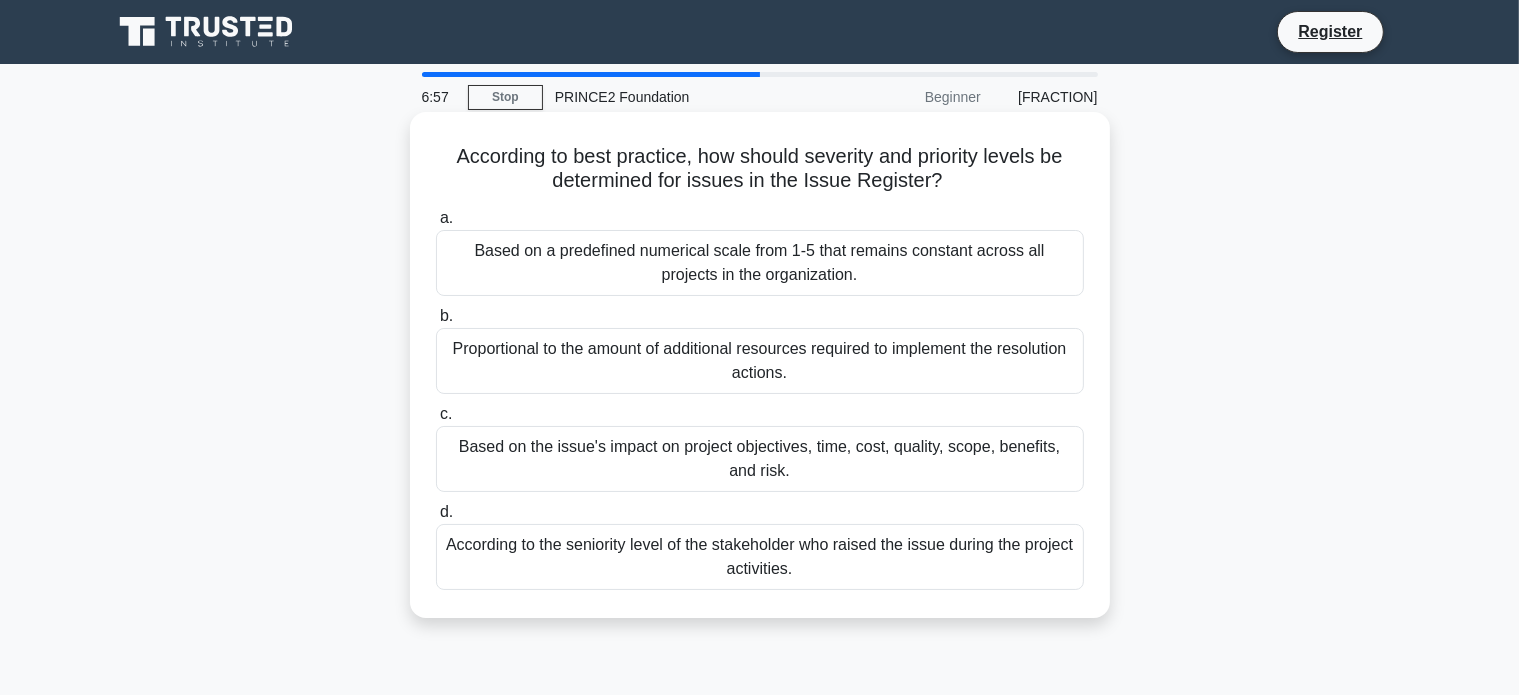 click on "Based on a predefined numerical scale from 1-5 that remains constant across all projects in the organization." at bounding box center [760, 263] 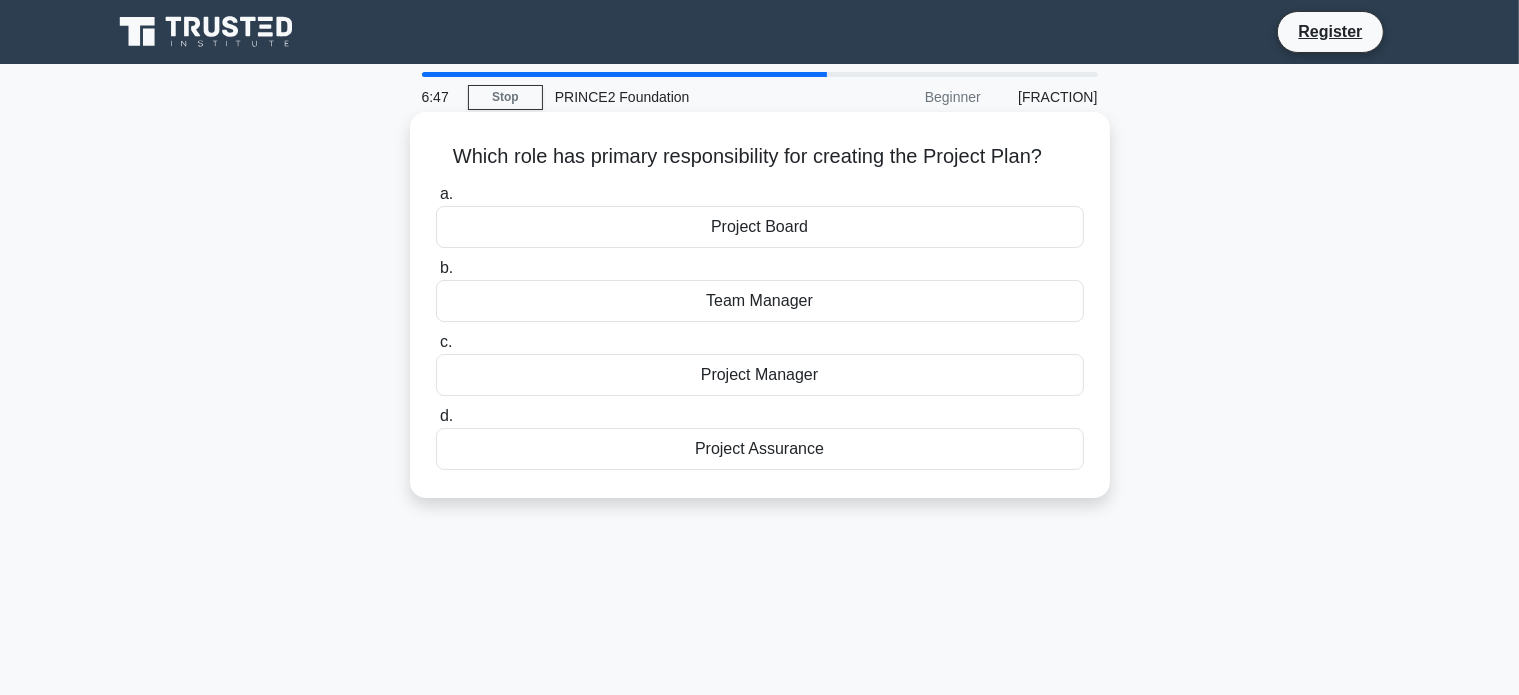 click on "Project Manager" at bounding box center [760, 375] 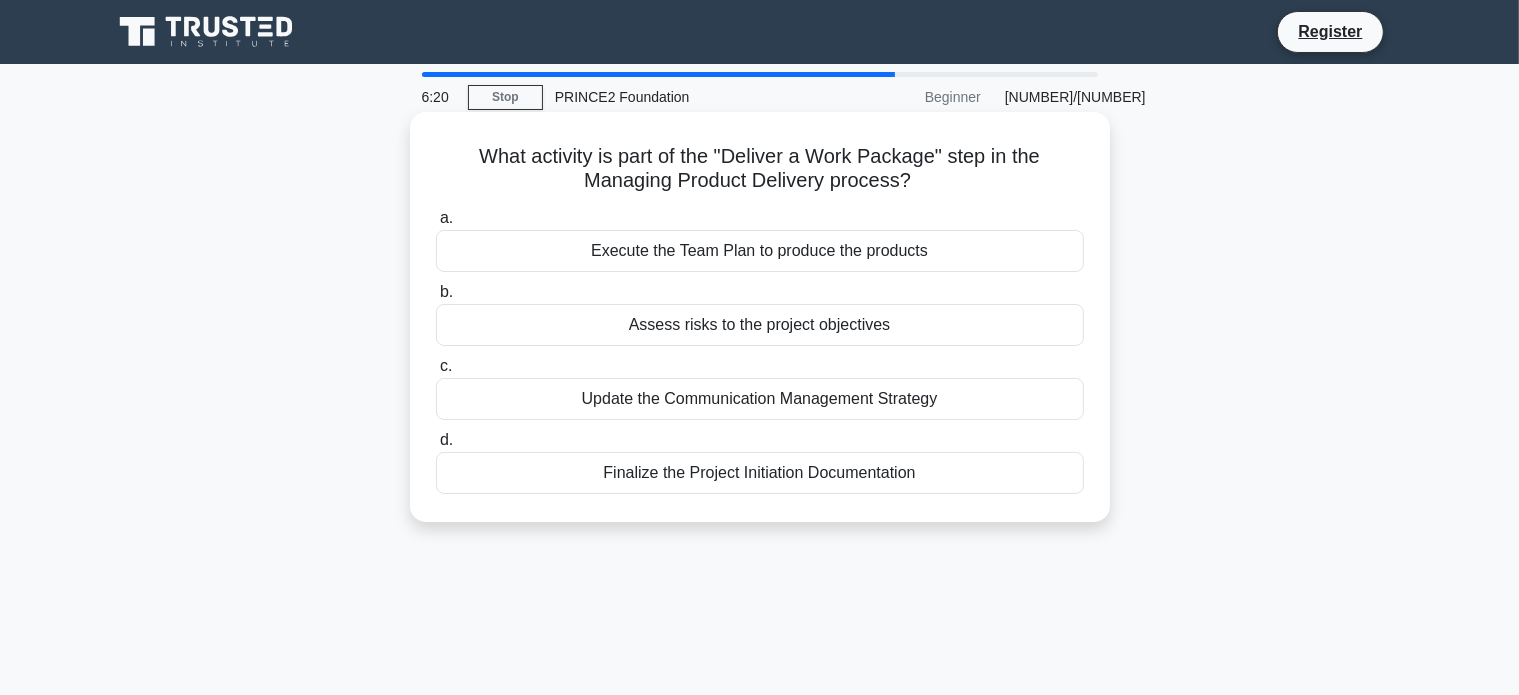 click on "Execute the Team Plan to produce the products" at bounding box center (760, 251) 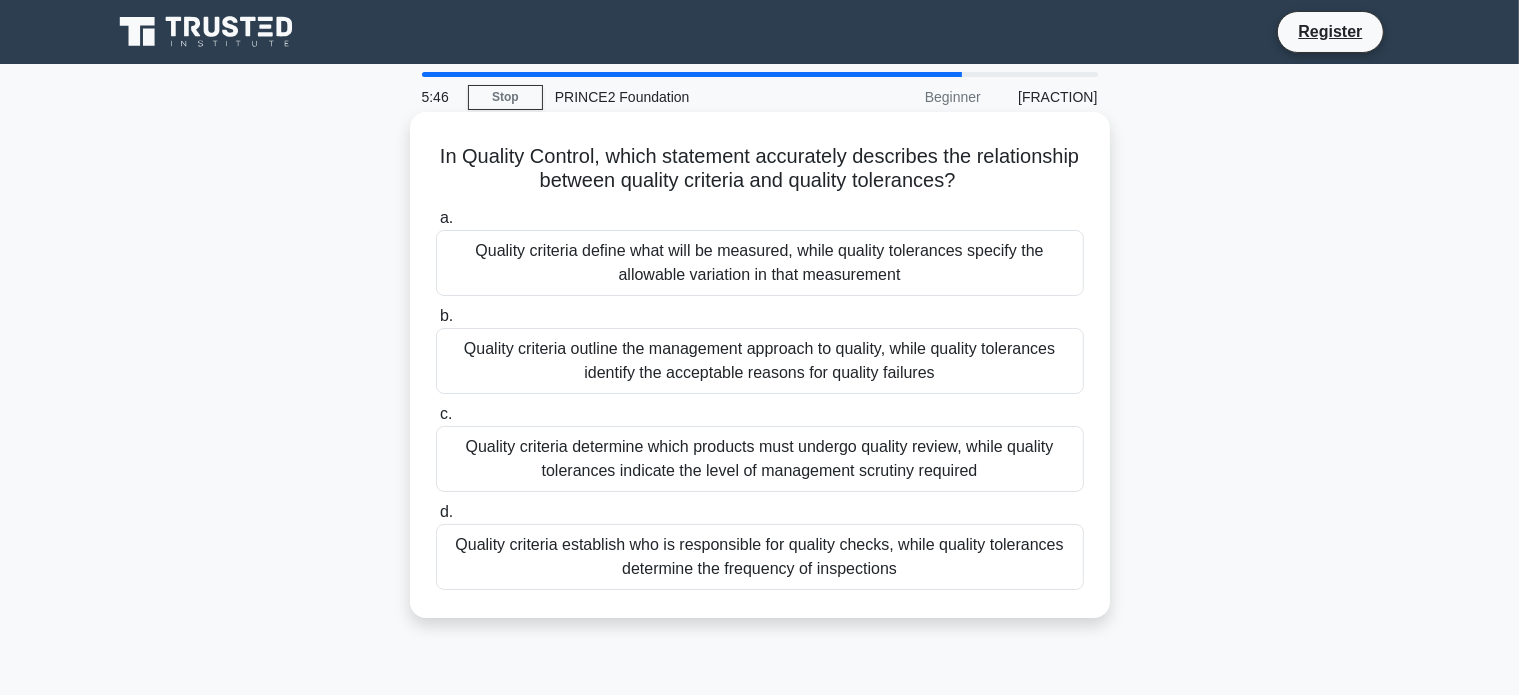 click on "Quality criteria define what will be measured, while quality tolerances specify the allowable variation in that measurement" at bounding box center [760, 263] 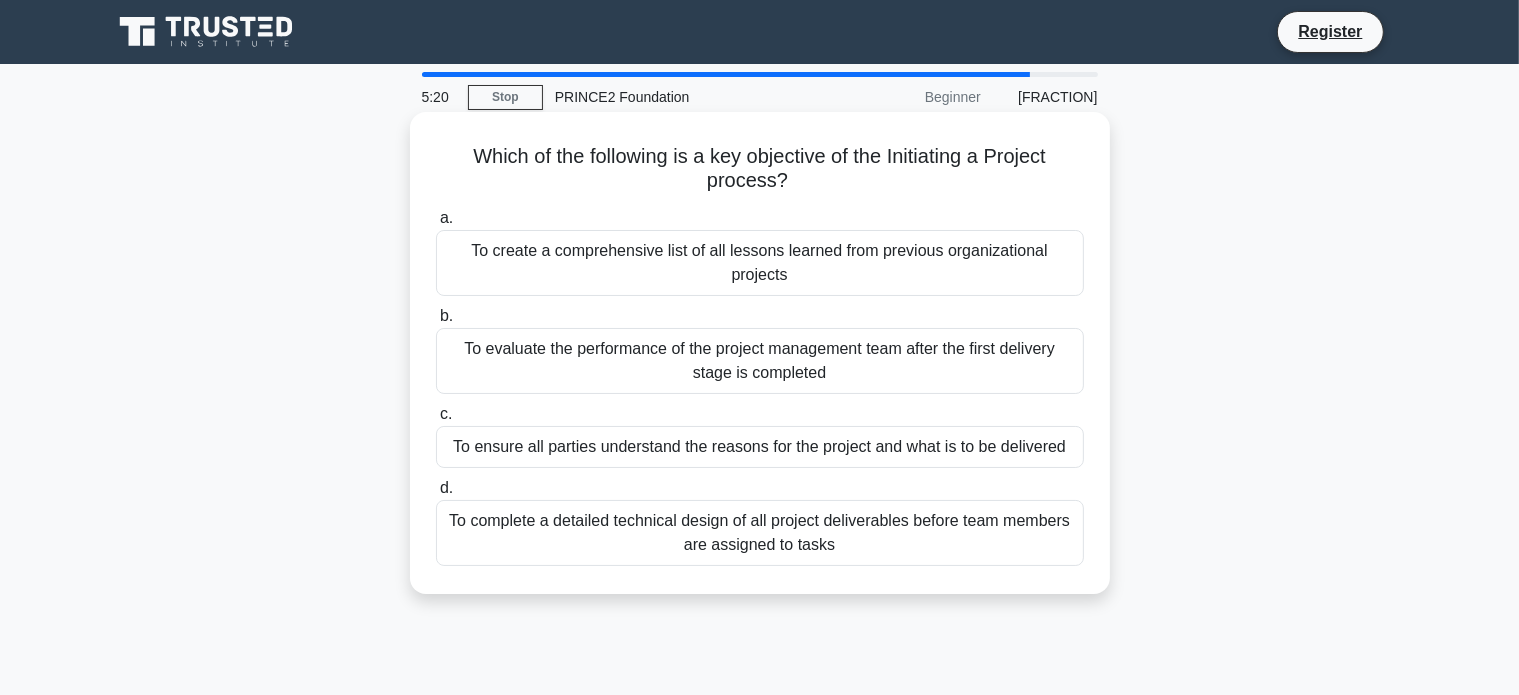 click on "To complete a detailed technical design of all project deliverables before team members are assigned to tasks" at bounding box center [760, 533] 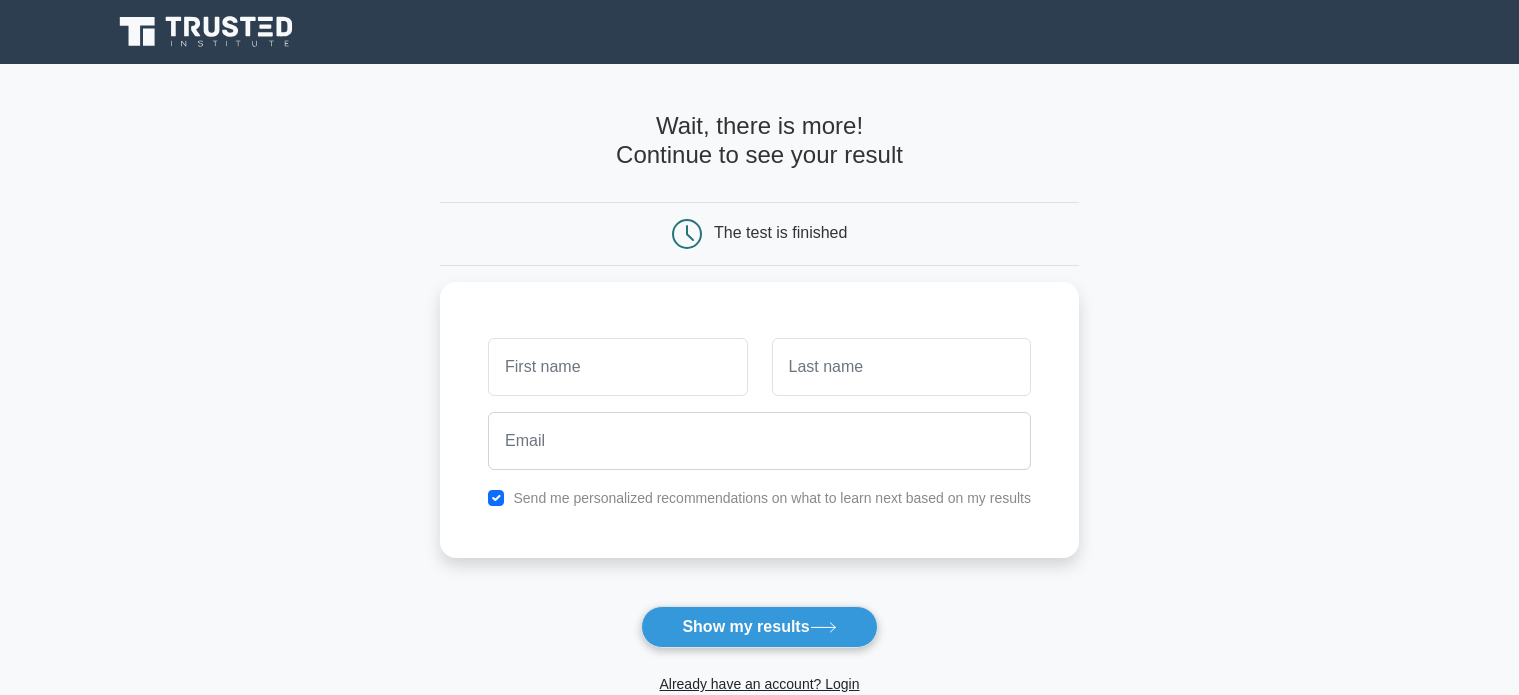 scroll, scrollTop: 0, scrollLeft: 0, axis: both 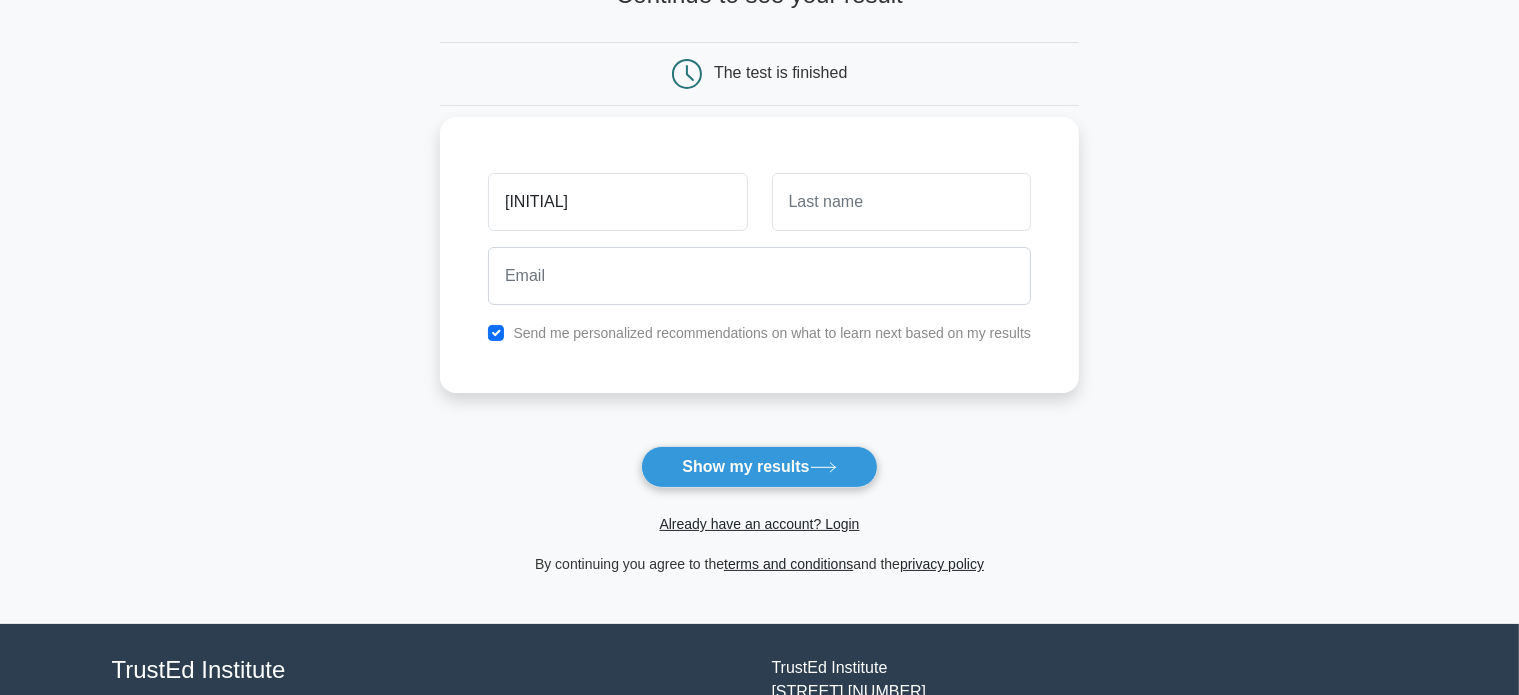 type on "[INITIAL]" 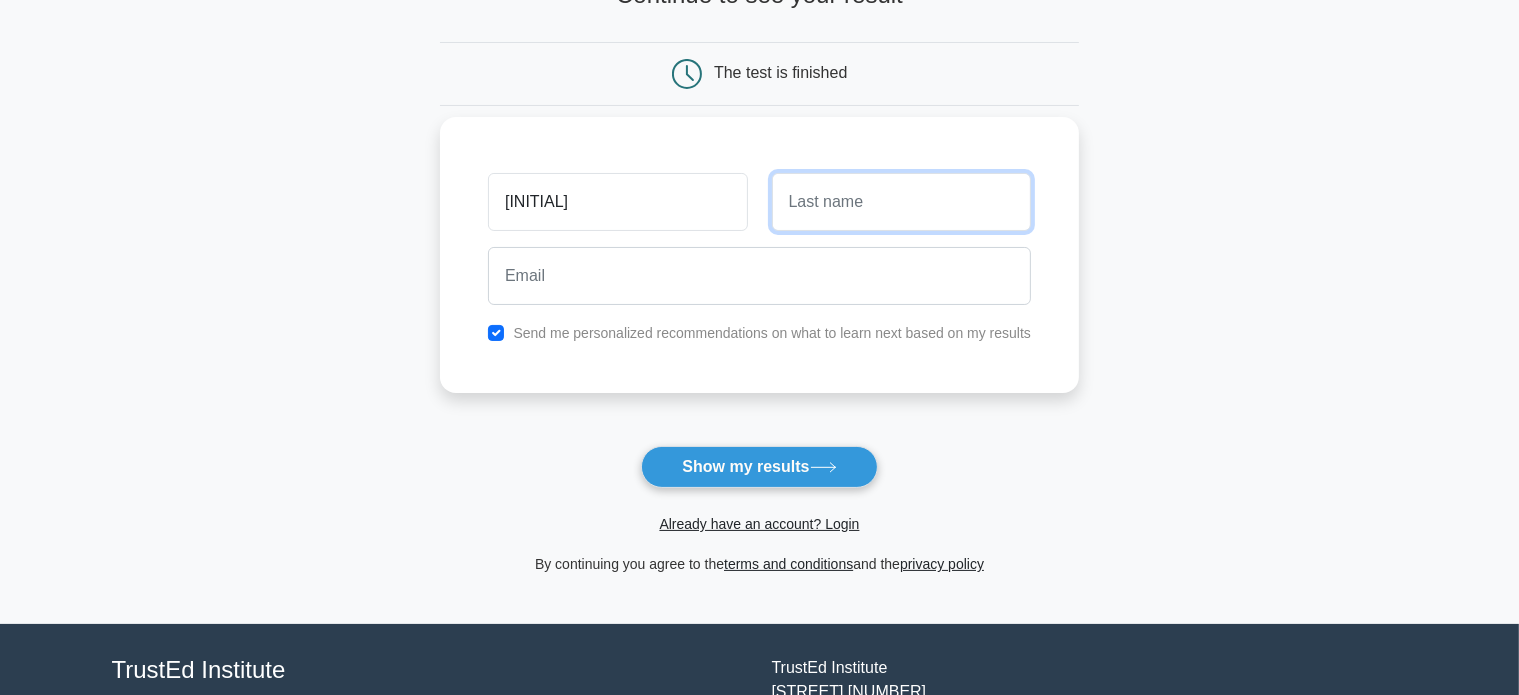 click at bounding box center (901, 202) 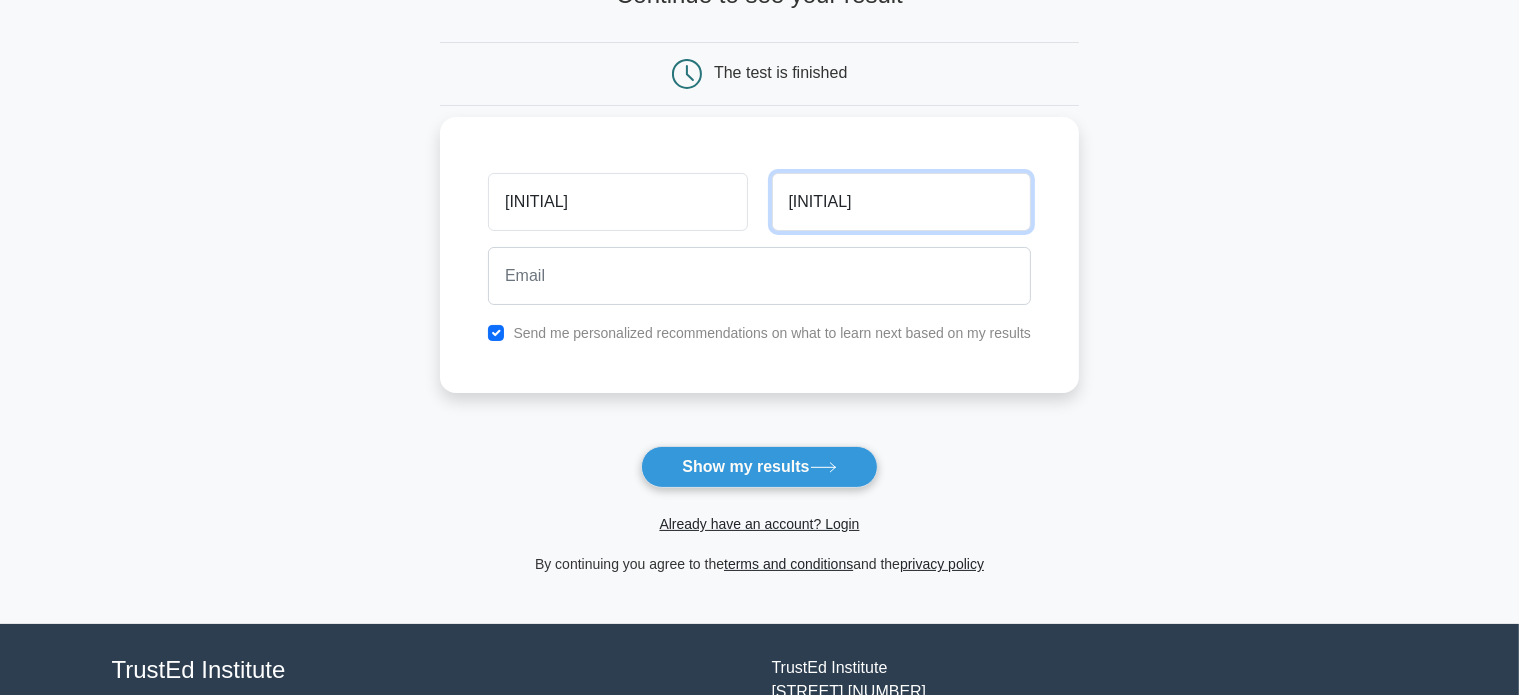 type on "[INITIAL]" 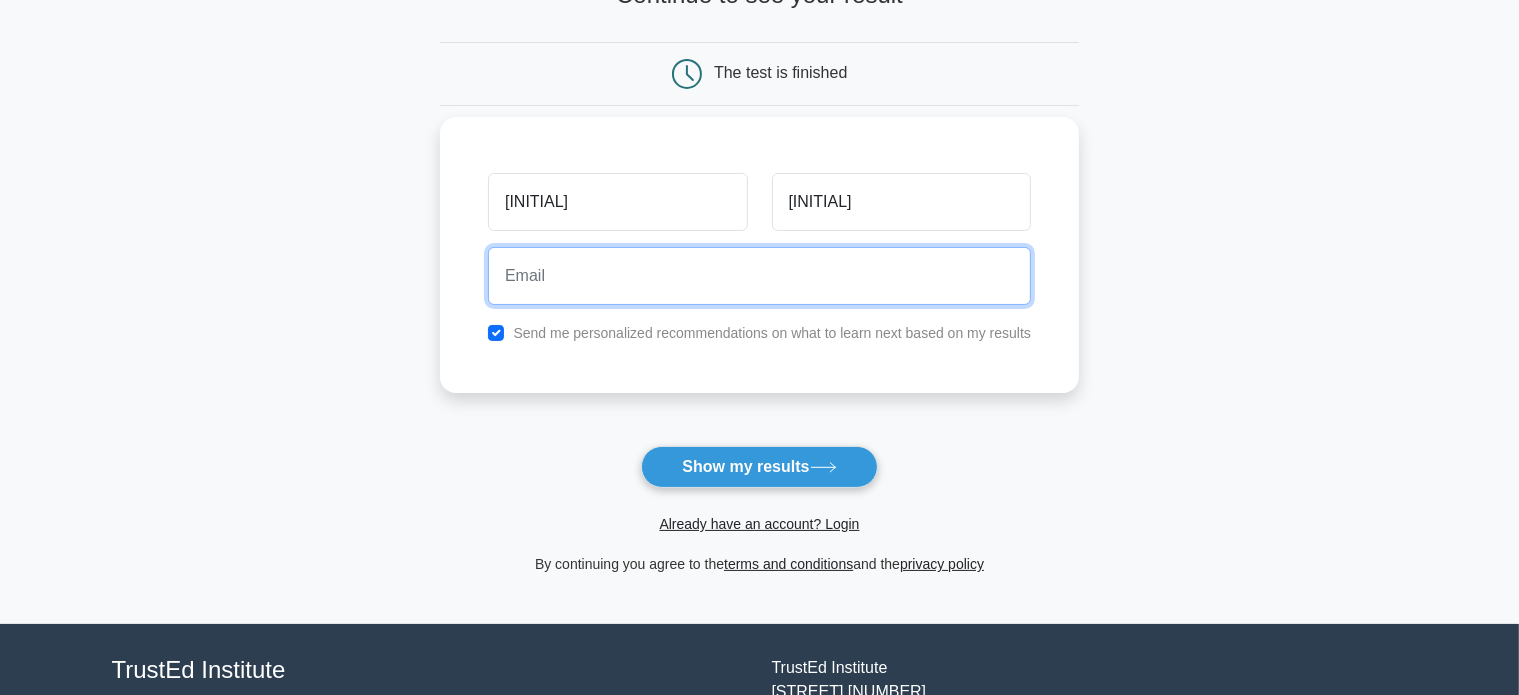 click at bounding box center [759, 276] 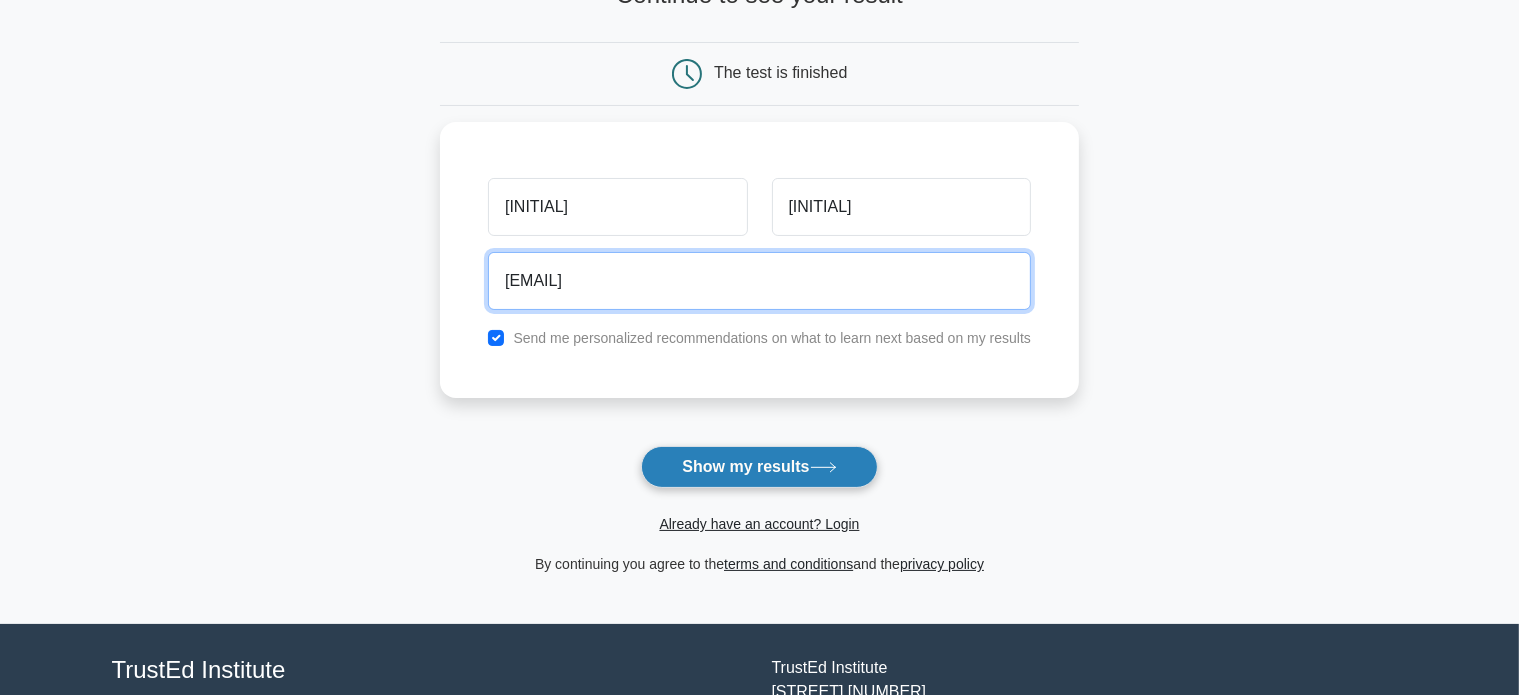 type on "[EMAIL]" 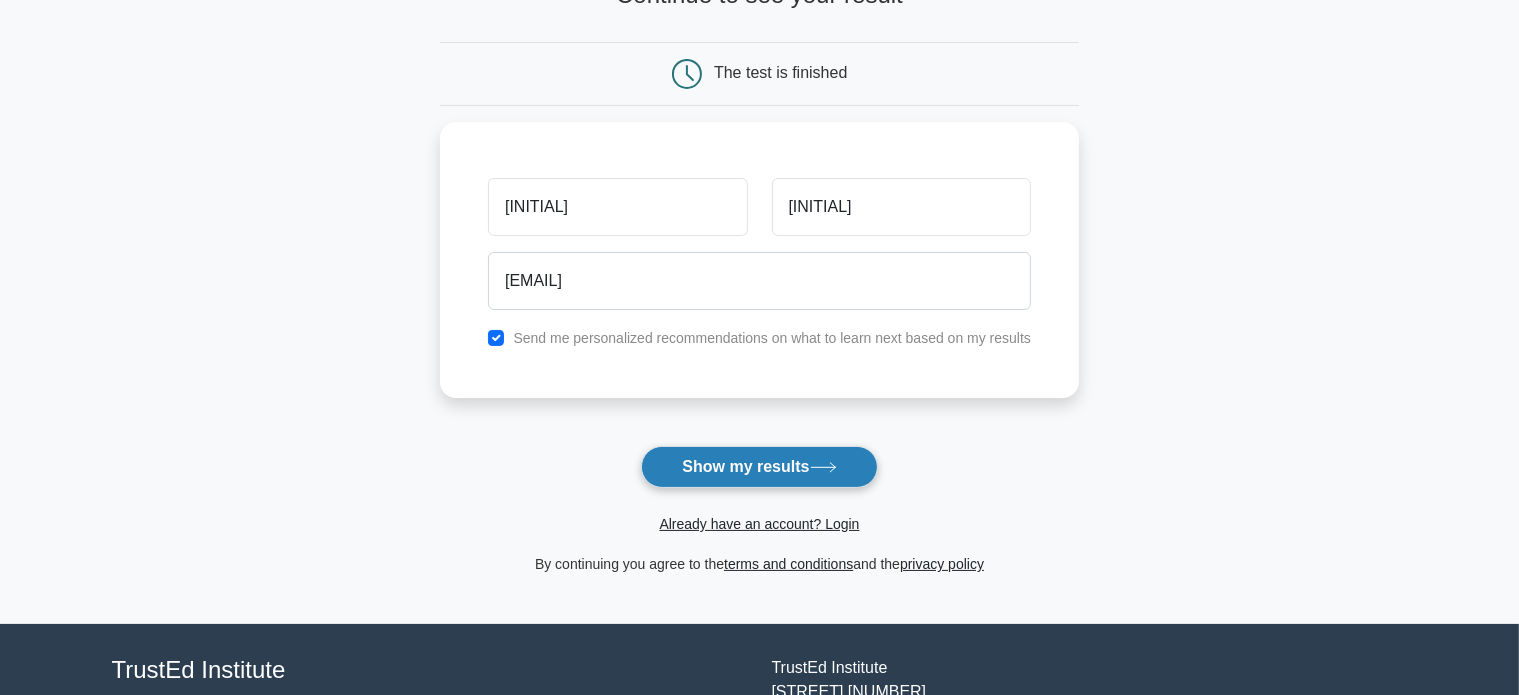 click on "Show my results" at bounding box center (759, 467) 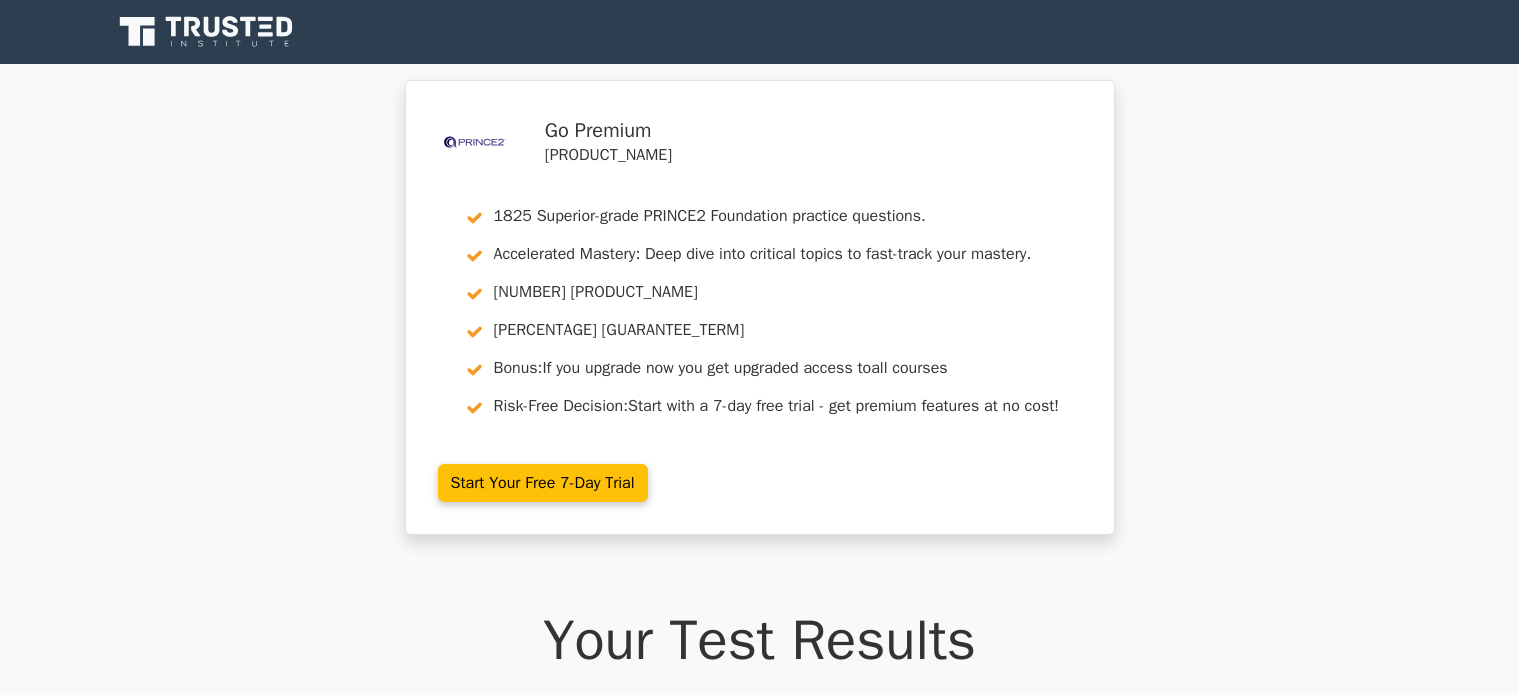 scroll, scrollTop: 0, scrollLeft: 0, axis: both 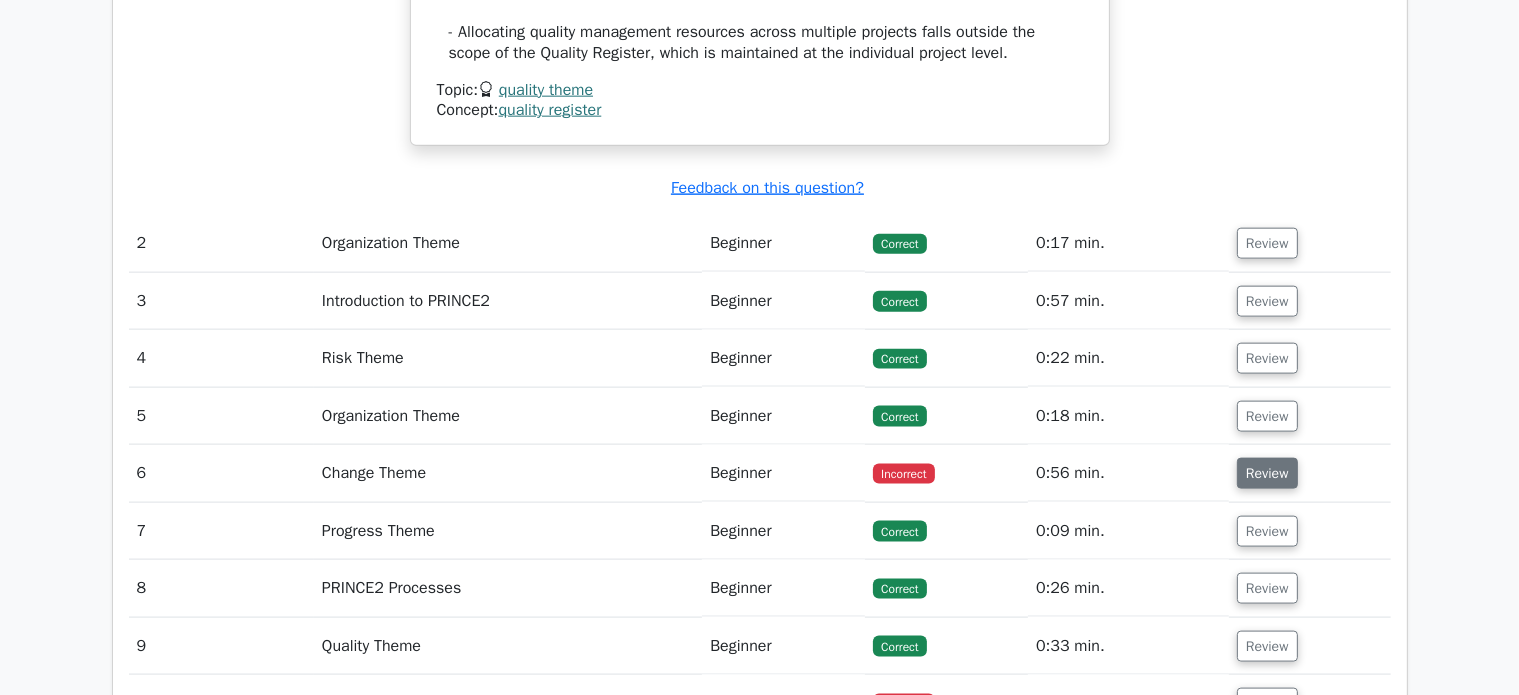 click on "Review" at bounding box center (1267, 473) 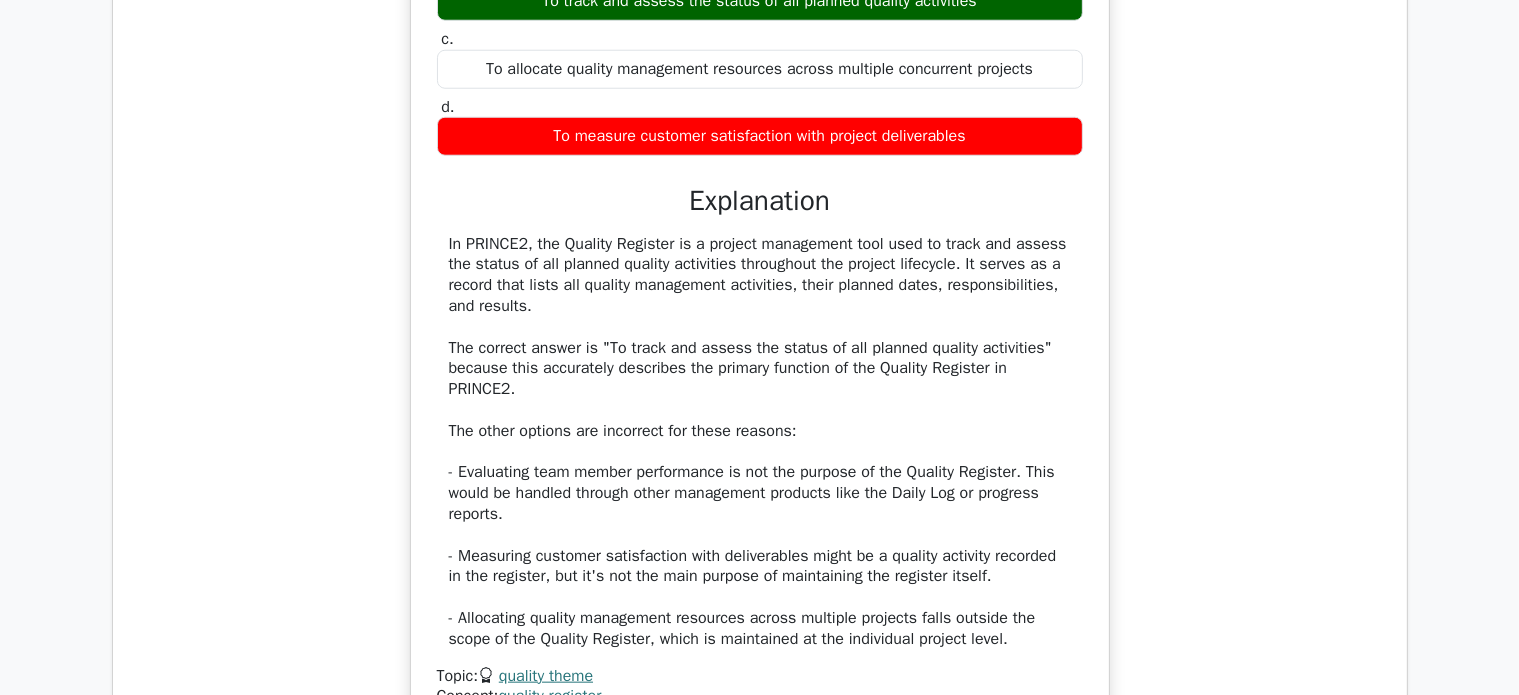 scroll, scrollTop: 1912, scrollLeft: 0, axis: vertical 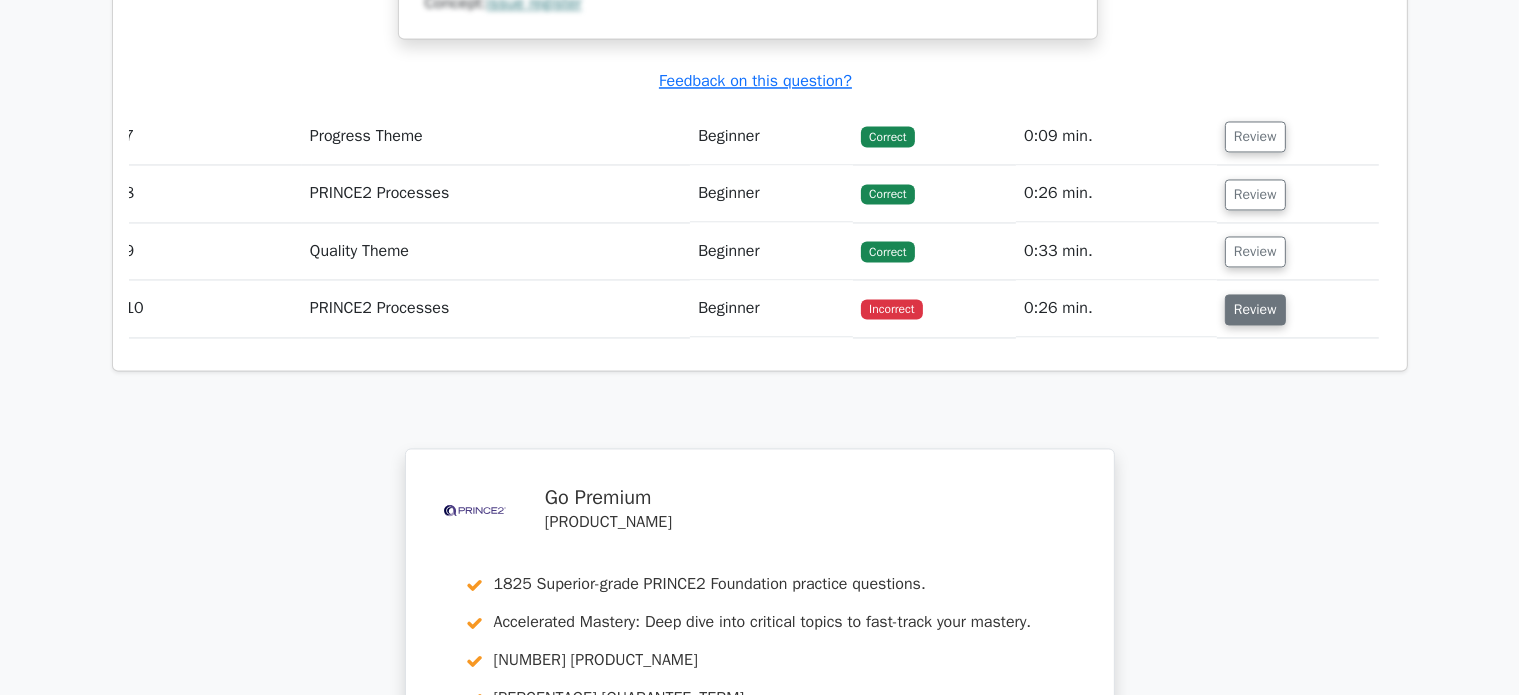 click on "Review" at bounding box center [1255, 309] 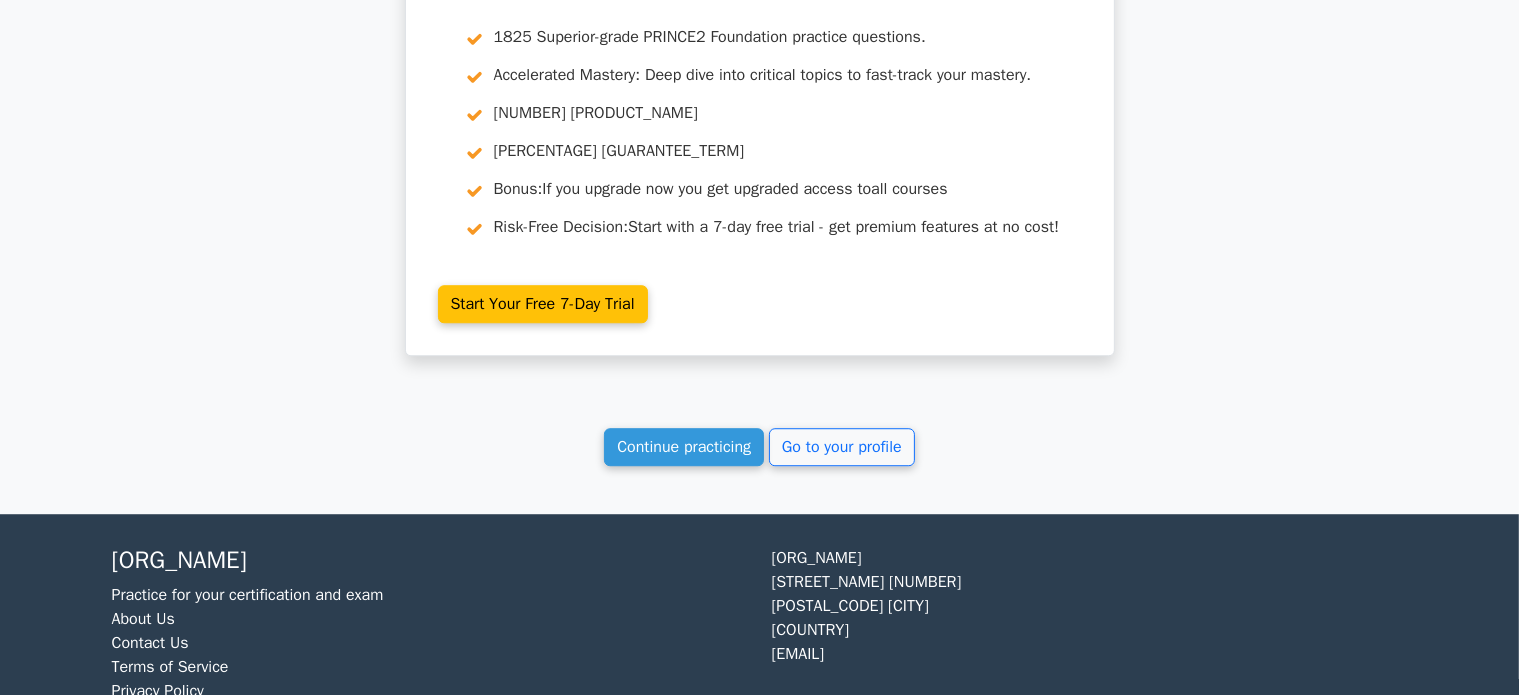 scroll, scrollTop: 5500, scrollLeft: 0, axis: vertical 